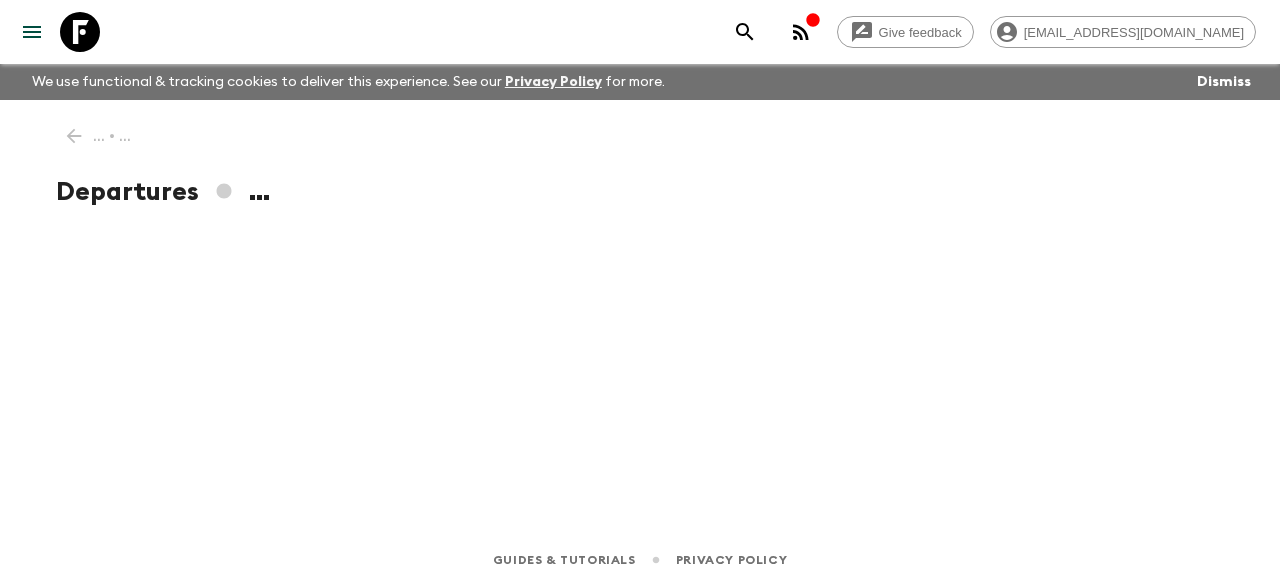scroll, scrollTop: 0, scrollLeft: 0, axis: both 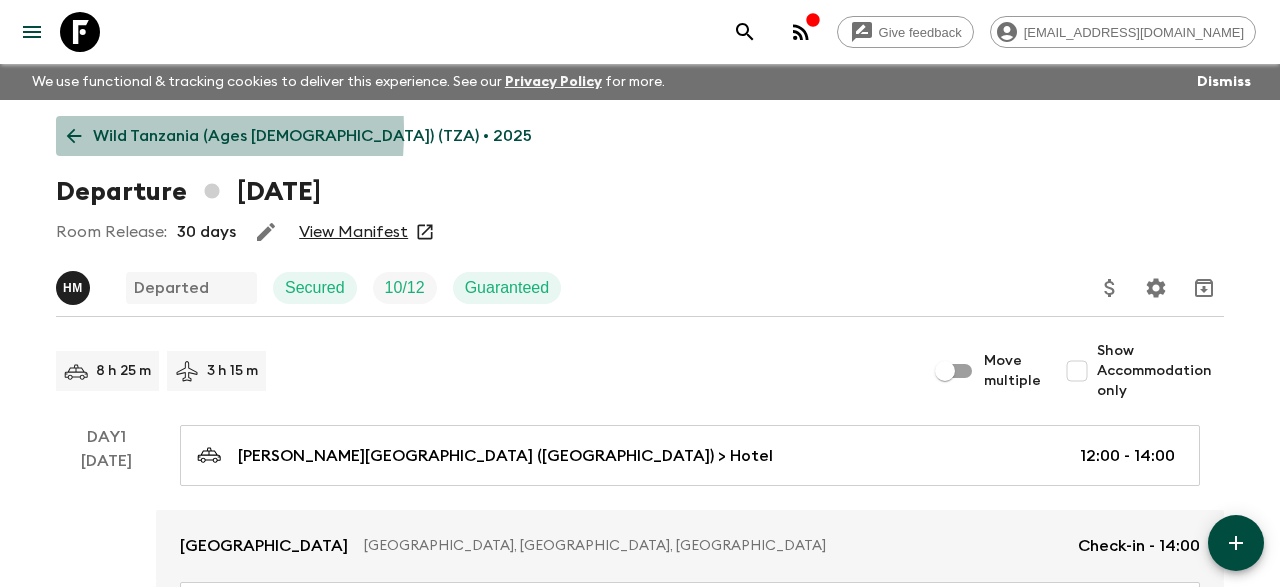 click 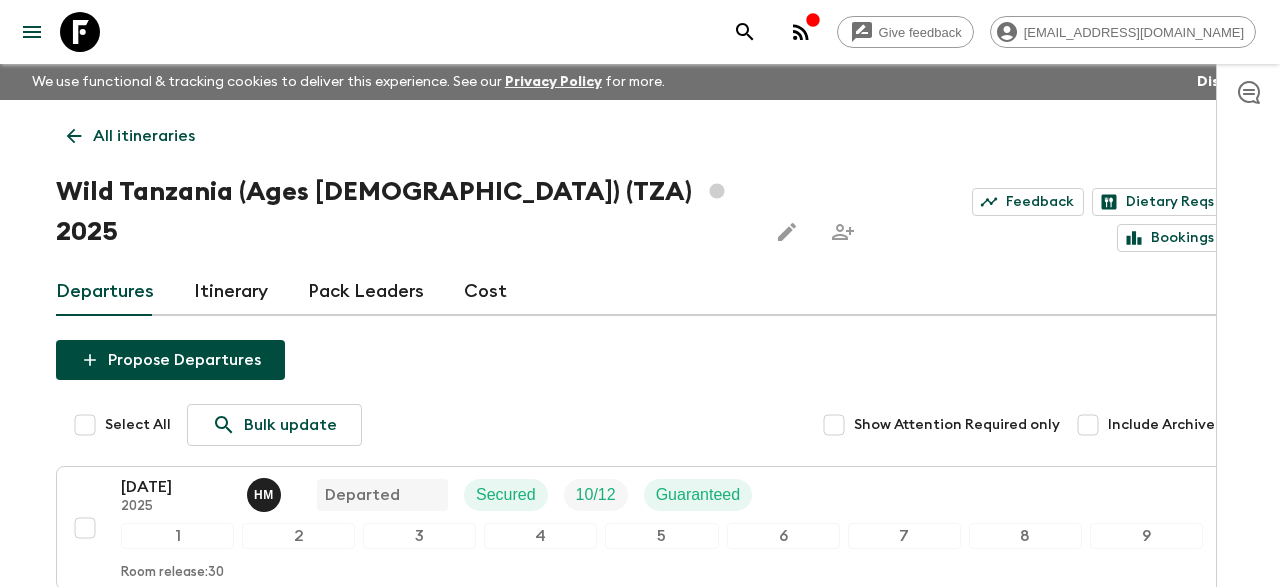 click 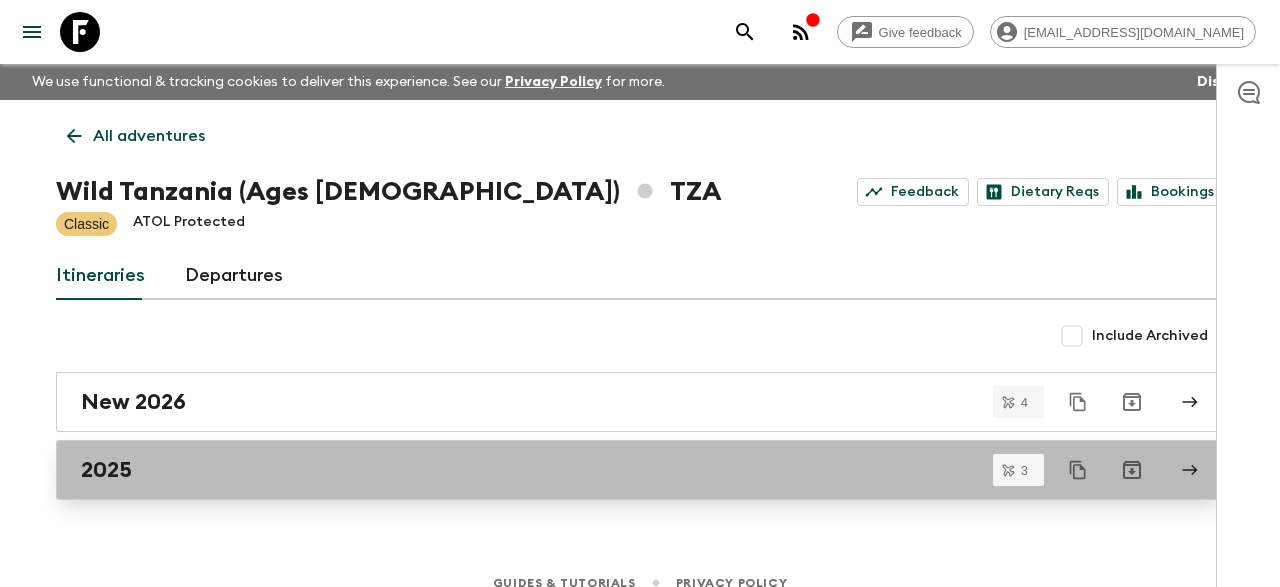 click on "2025" at bounding box center [640, 470] 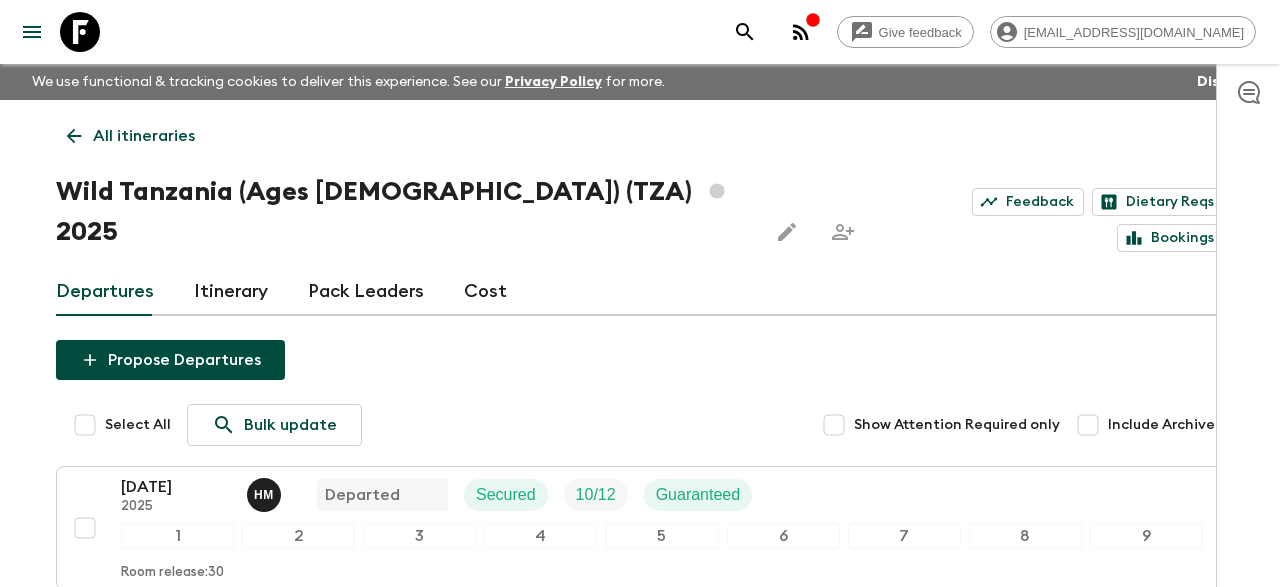 click 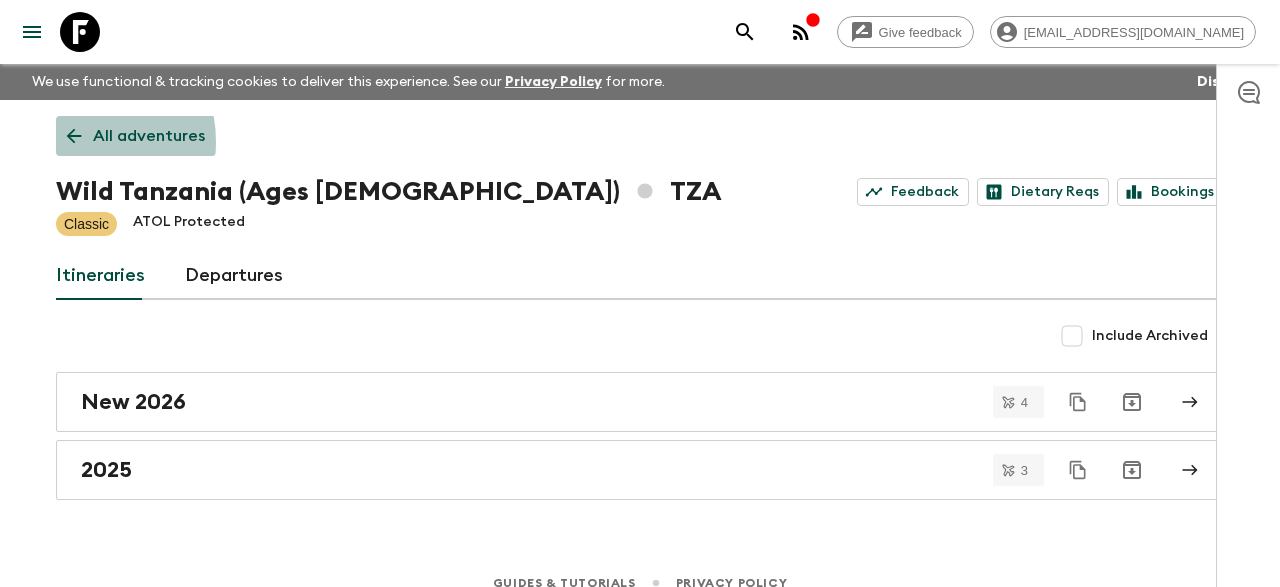 click 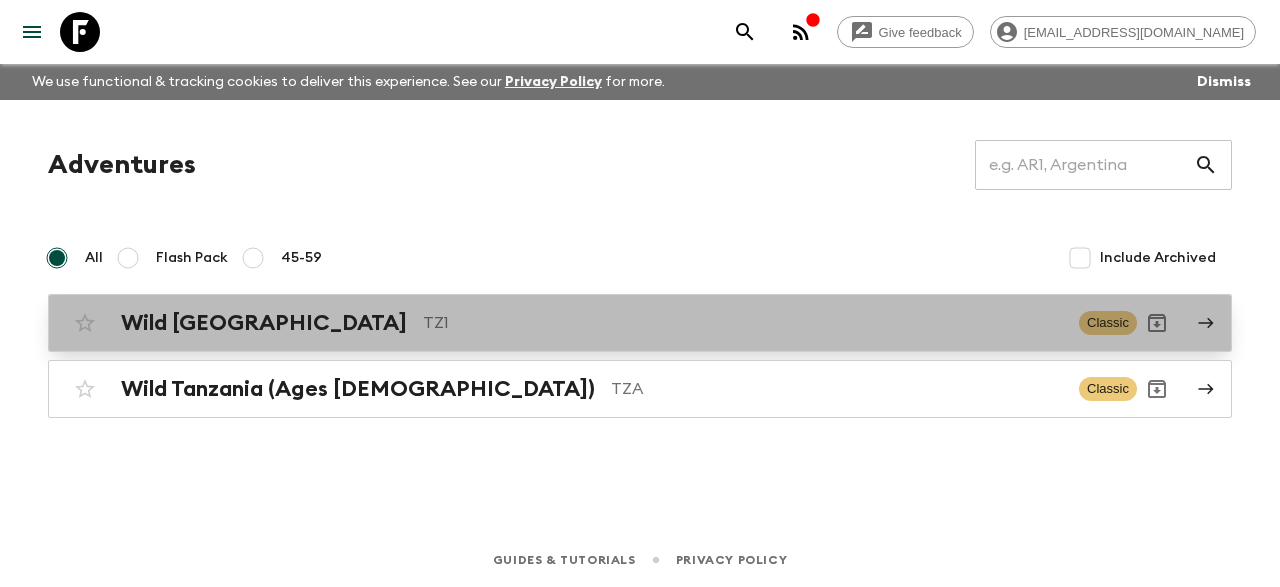 click on "TZ1" at bounding box center [743, 323] 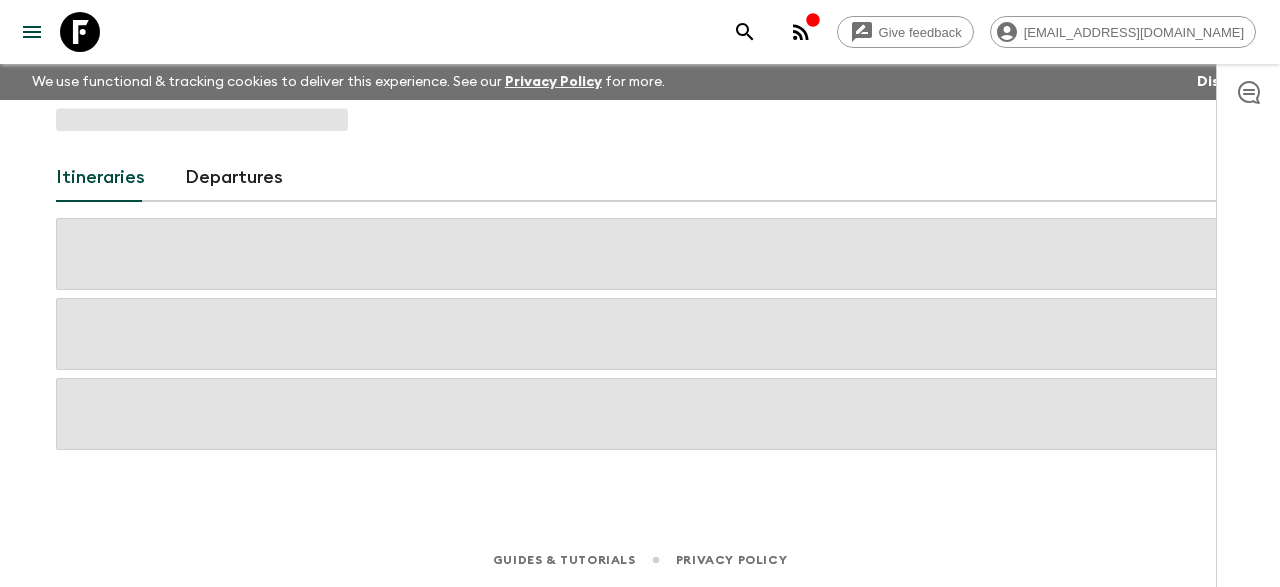 click at bounding box center (640, 334) 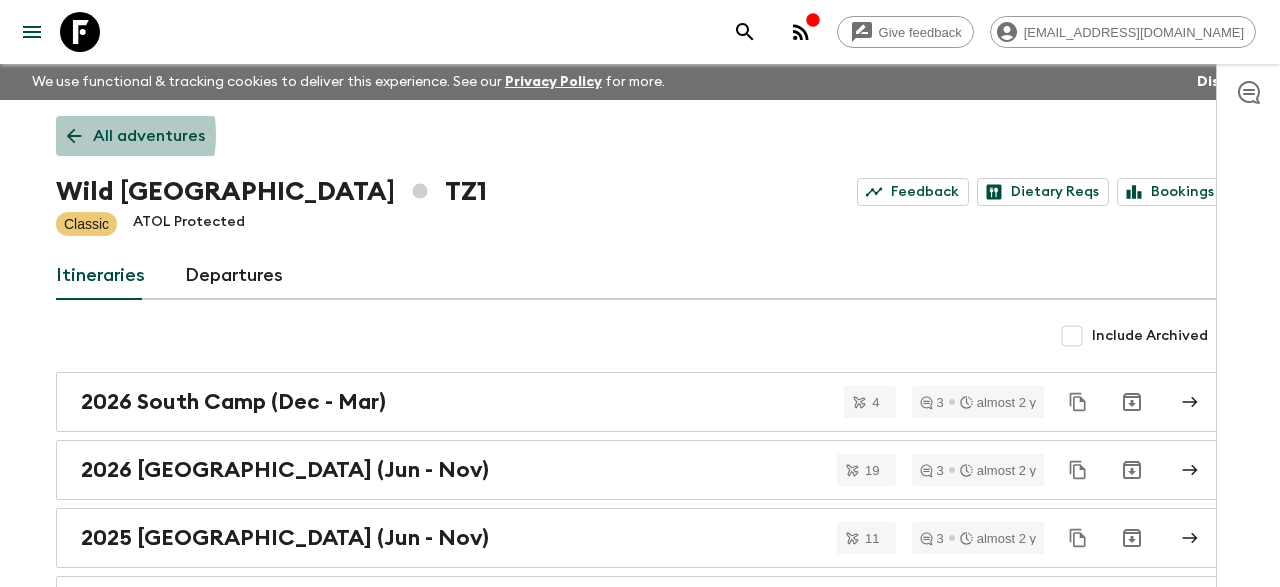 click 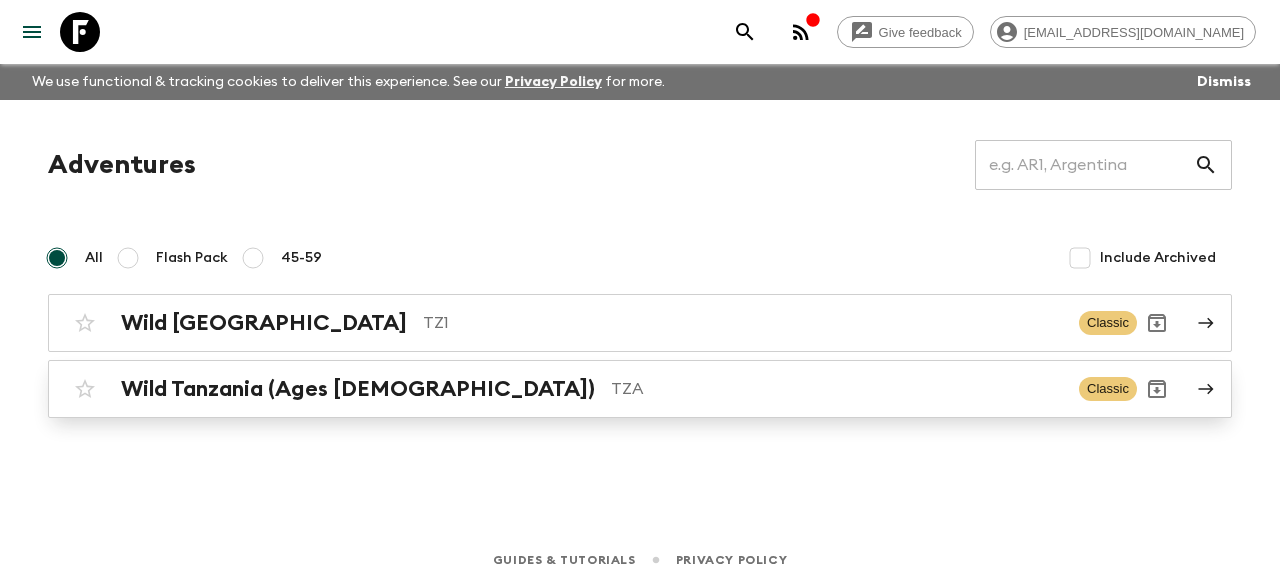 click on "TZA" at bounding box center (837, 389) 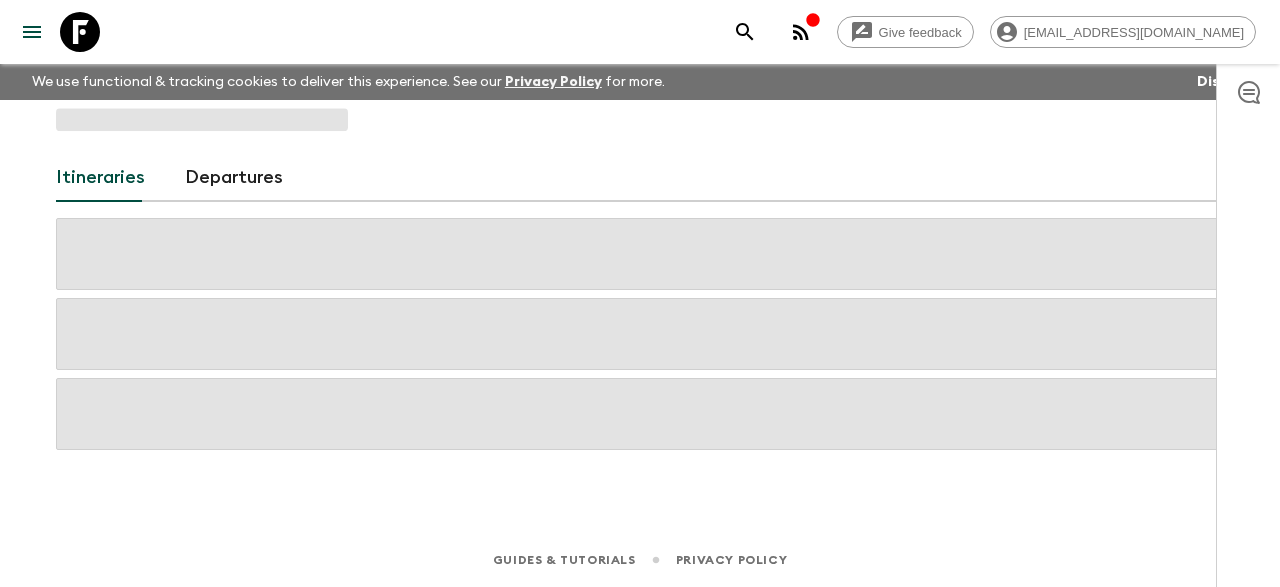 click at bounding box center [640, 414] 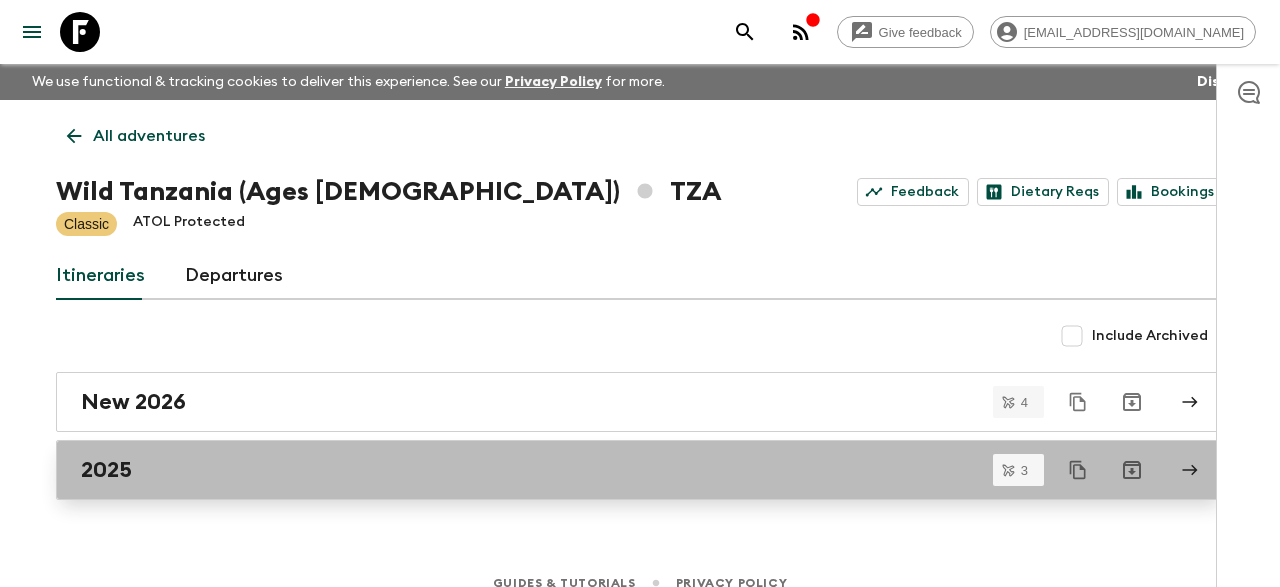 click on "2025" at bounding box center (621, 470) 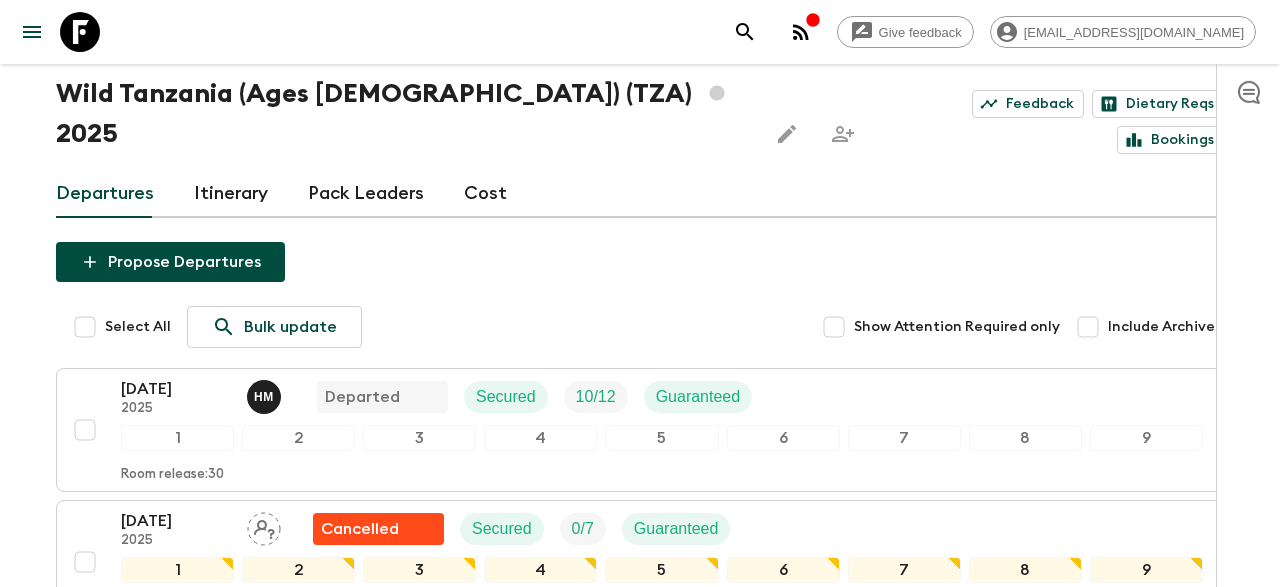 scroll, scrollTop: 104, scrollLeft: 0, axis: vertical 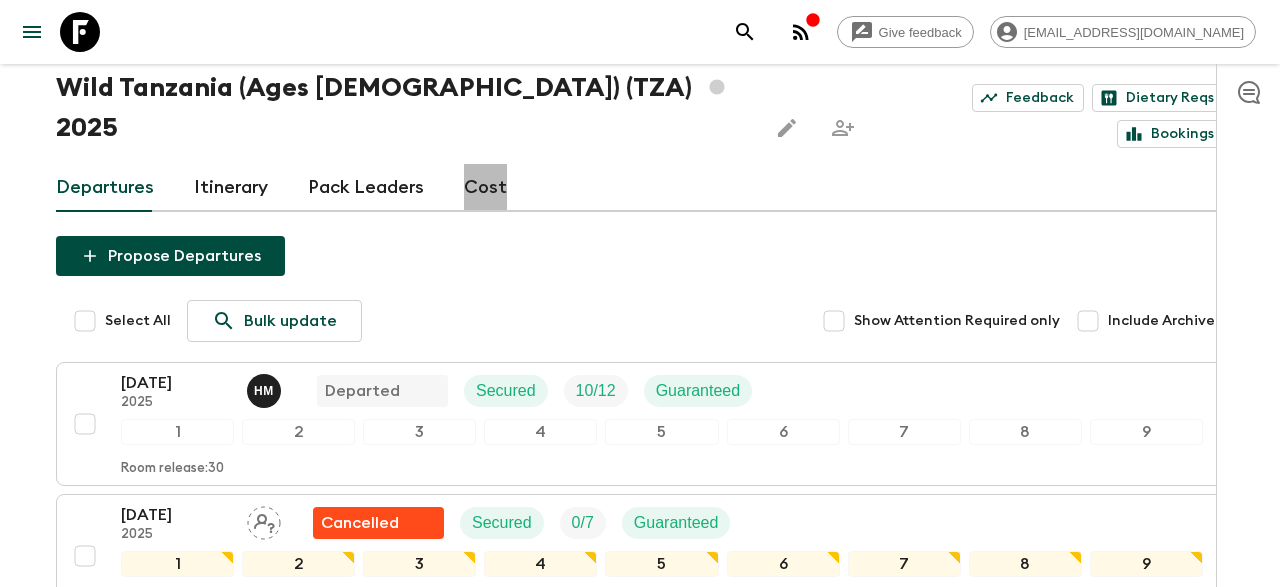 click on "Cost" at bounding box center (485, 188) 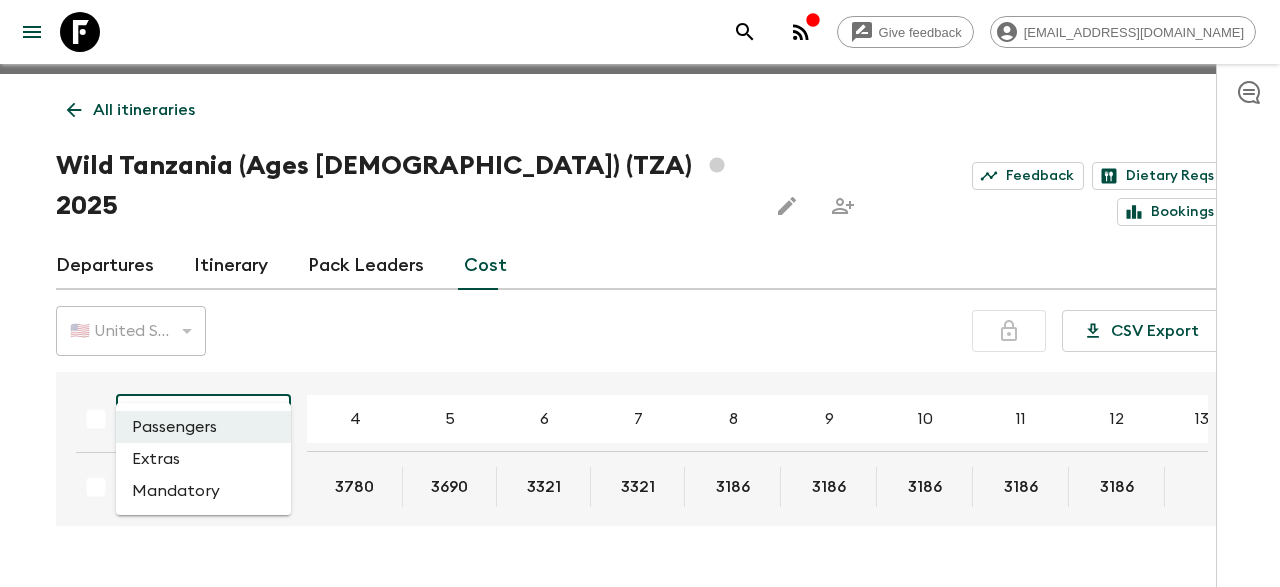 click on "Give feedback [EMAIL_ADDRESS][DOMAIN_NAME] We use functional & tracking cookies to deliver this experience. See our Privacy Policy for more. Dismiss All itineraries Wild [GEOGRAPHIC_DATA] (Ages [DEMOGRAPHIC_DATA]) (TZA) 2025 Feedback Dietary Reqs Bookings Departures Itinerary Pack Leaders Cost 🇺🇸 United States Dollar (USD) USD ​ CSV Export Passengers passengersCost ​ 4 5 6 7 8 9 10 11 12 13 14 15 16 17 18 [DATE] 3780 3690 3321 3321 3186 3186 3186 3186 3186 [DATE] 3780 3690 3690 3690 3540 3540 3540 3540 3540 [DATE] 3780 3690 3321 3321 3186 3186 3186 3186 3186 Guides & Tutorials Privacy Policy
Passengers Extras Mandatory" at bounding box center (640, 305) 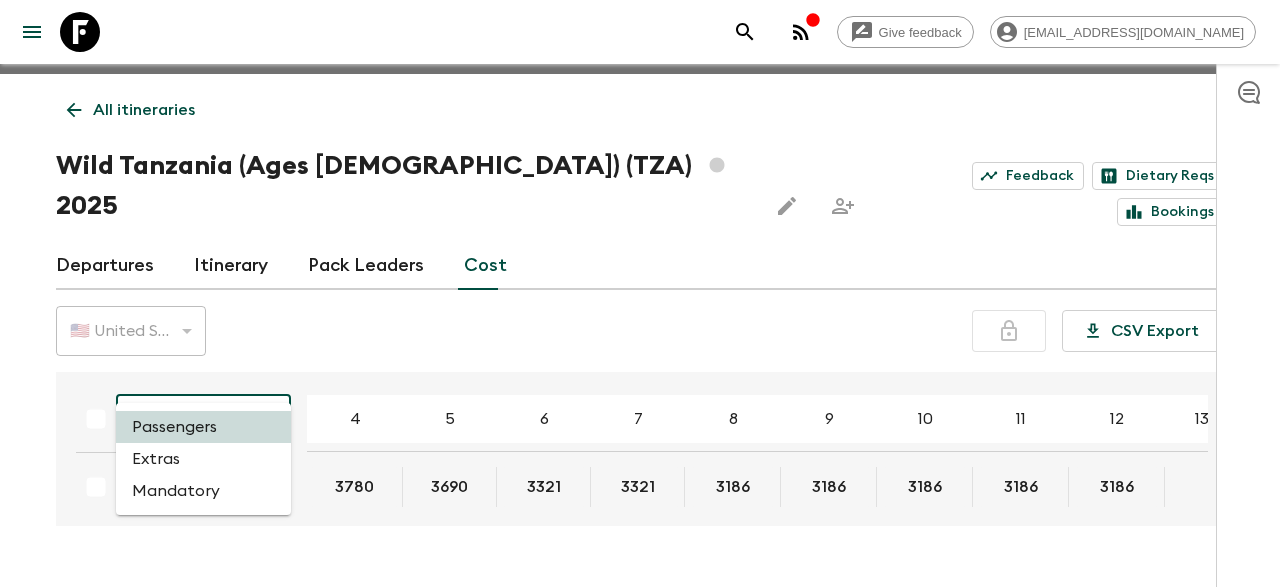 type 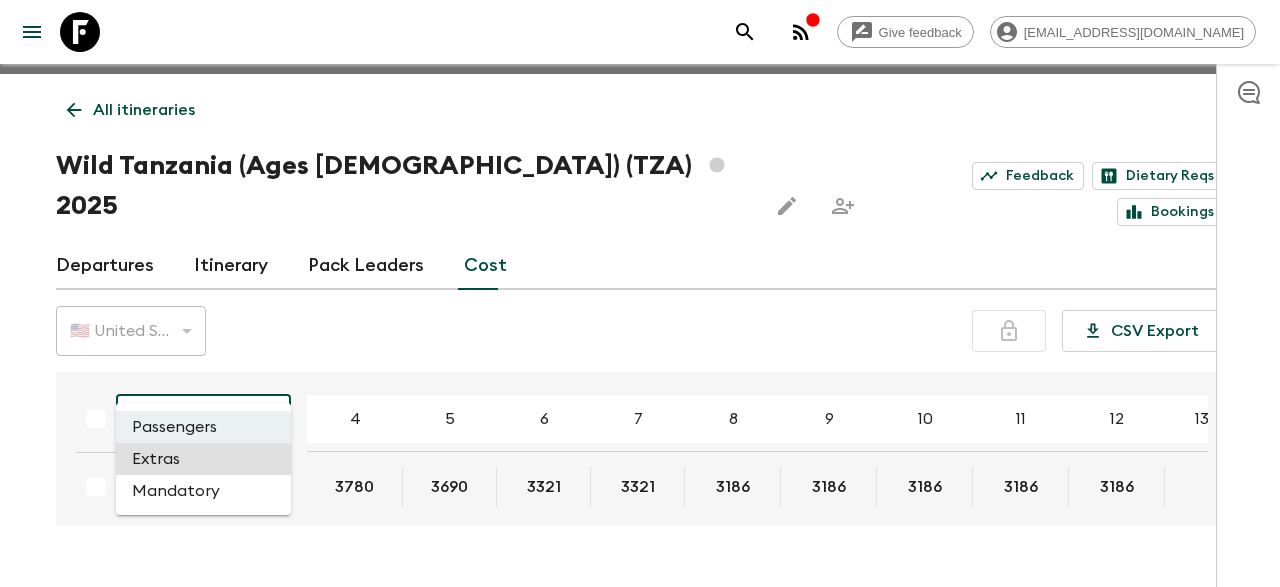 type 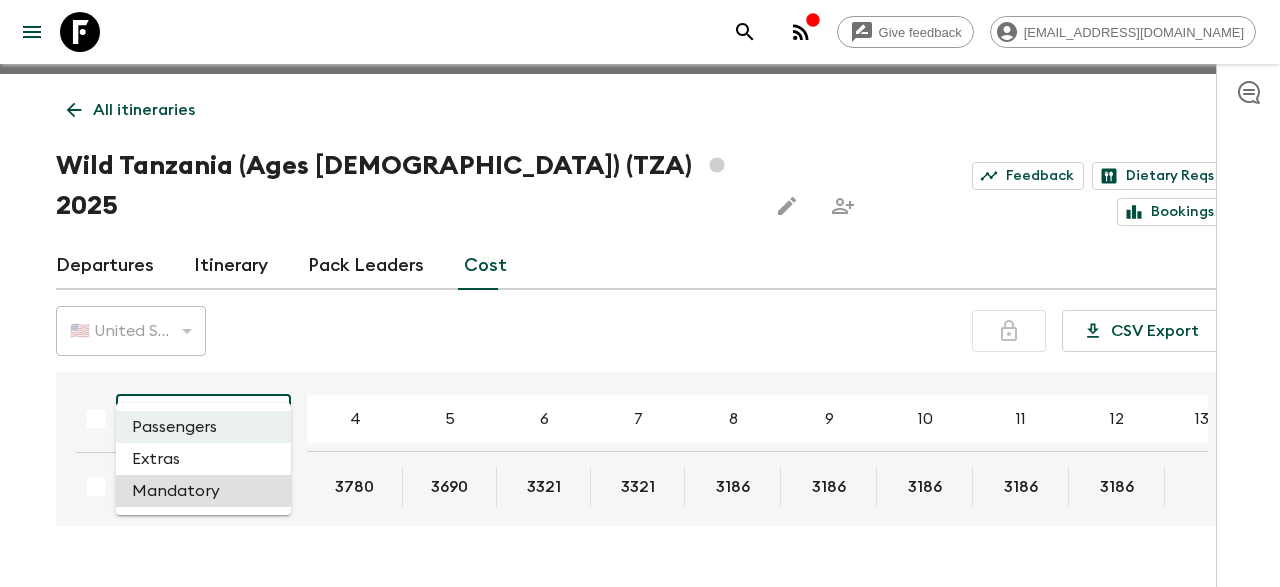 type 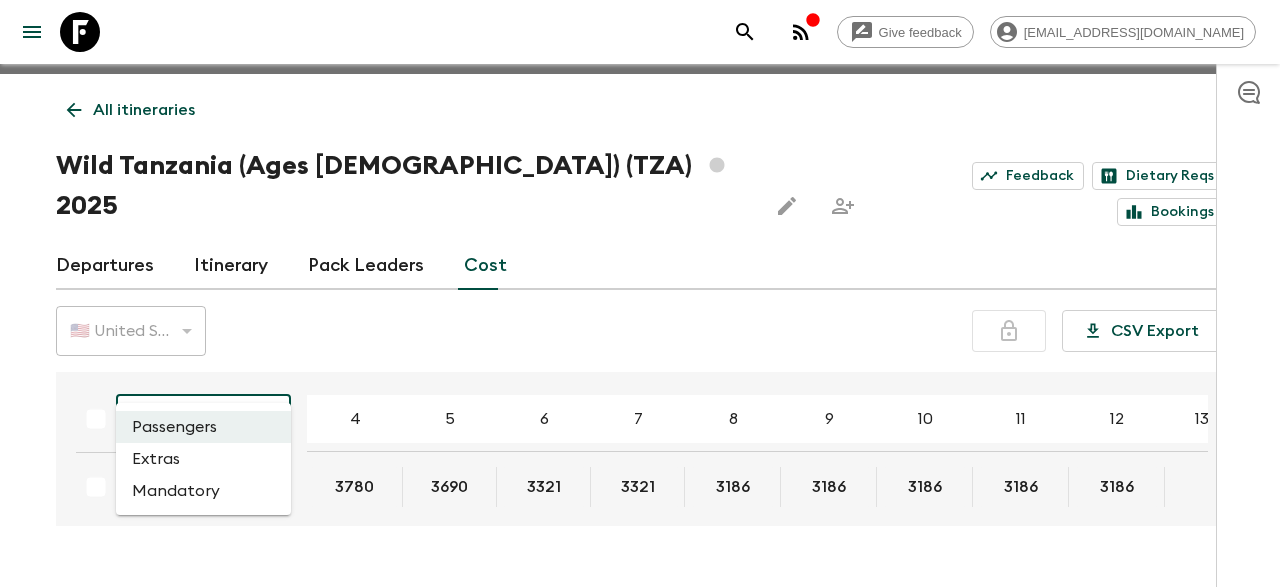 click at bounding box center [640, 293] 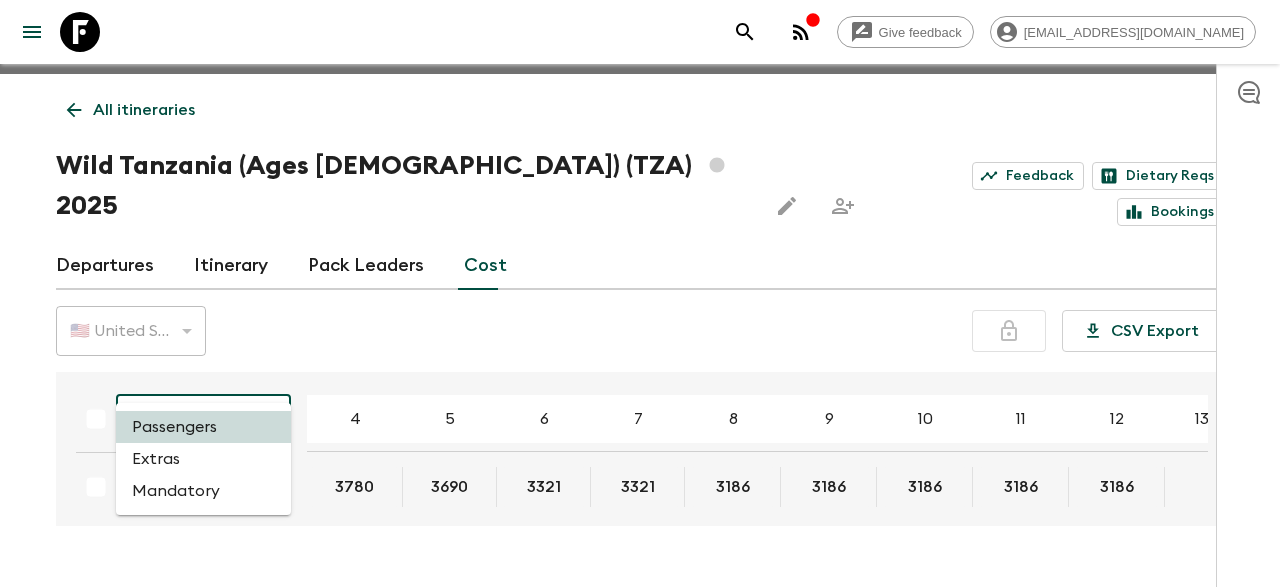 type 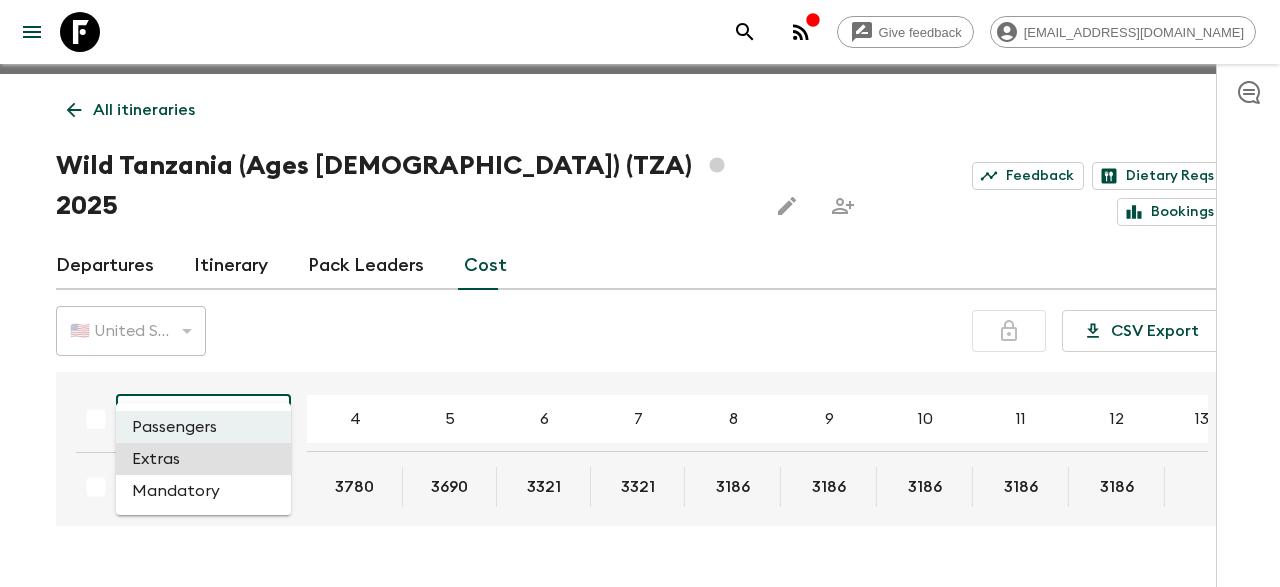type 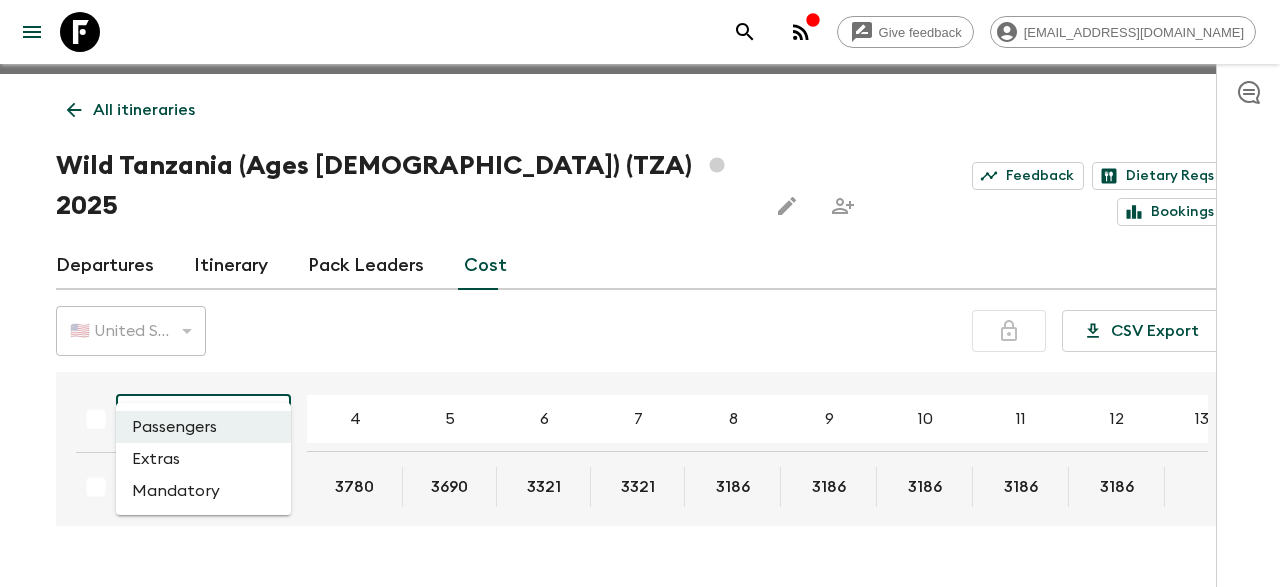 click at bounding box center [640, 293] 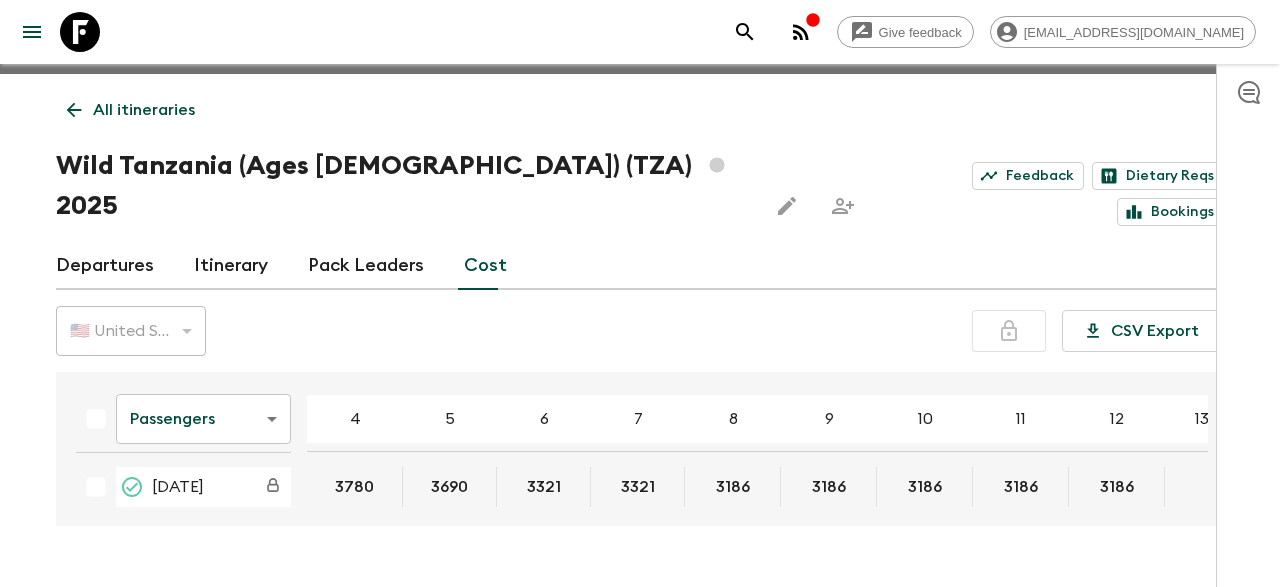 click on "🇺🇸 United States Dollar (USD)" at bounding box center [131, 331] 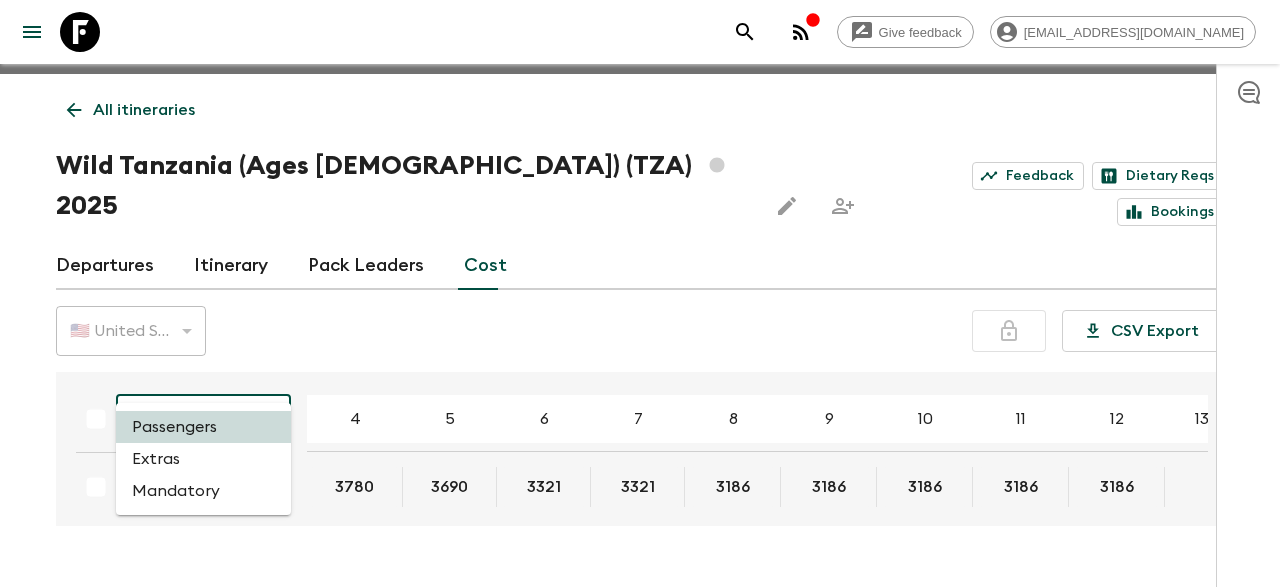 click on "Give feedback [EMAIL_ADDRESS][DOMAIN_NAME] We use functional & tracking cookies to deliver this experience. See our Privacy Policy for more. Dismiss All itineraries Wild [GEOGRAPHIC_DATA] (Ages [DEMOGRAPHIC_DATA]) (TZA) 2025 Feedback Dietary Reqs Bookings Departures Itinerary Pack Leaders Cost 🇺🇸 United States Dollar (USD) USD ​ CSV Export Passengers passengersCost ​ 4 5 6 7 8 9 10 11 12 13 14 15 16 17 18 [DATE] 3780 3690 3321 3321 3186 3186 3186 3186 3186 [DATE] 3780 3690 3690 3690 3540 3540 3540 3540 3540 [DATE] 3780 3690 3321 3321 3186 3186 3186 3186 3186 Guides & Tutorials Privacy Policy
Passengers Extras Mandatory" at bounding box center (640, 305) 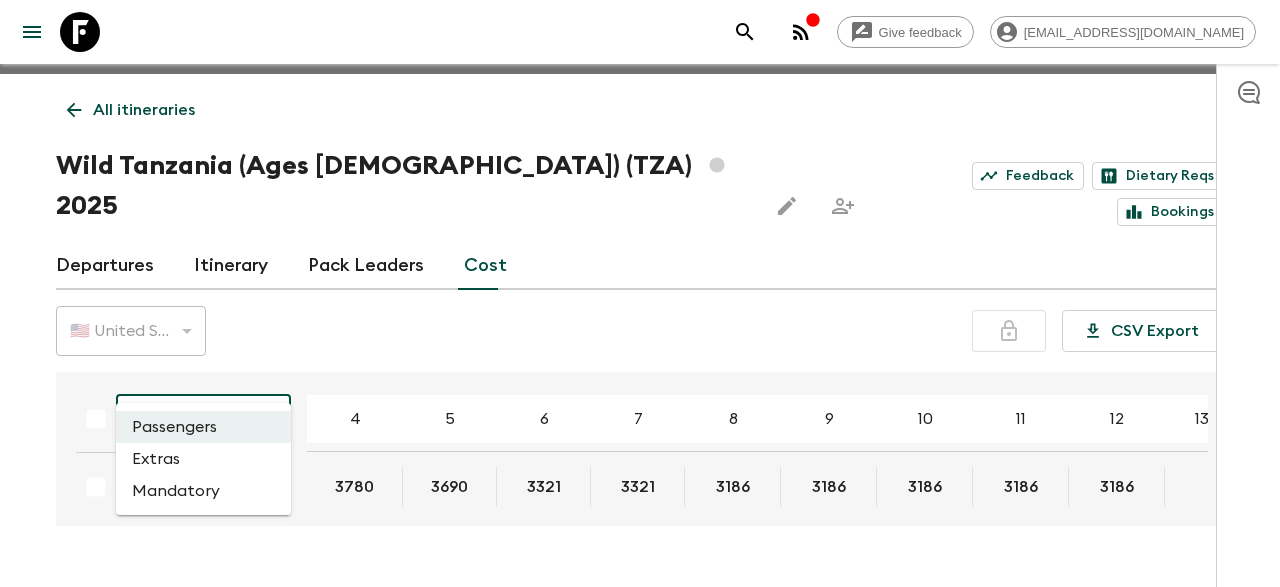 click at bounding box center [640, 293] 